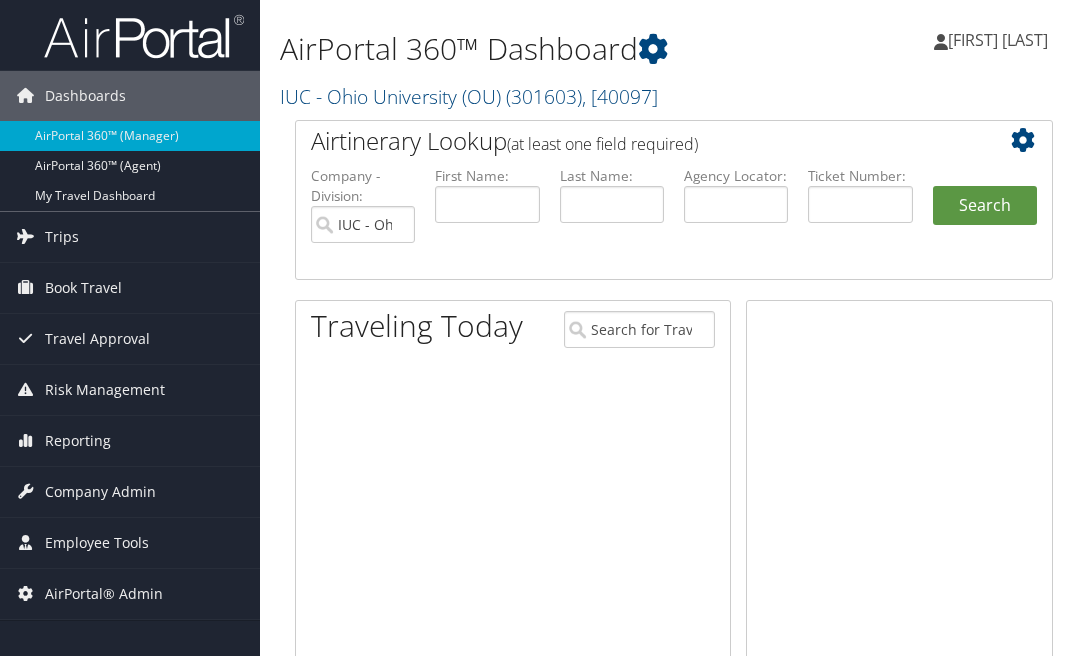 scroll, scrollTop: 0, scrollLeft: 0, axis: both 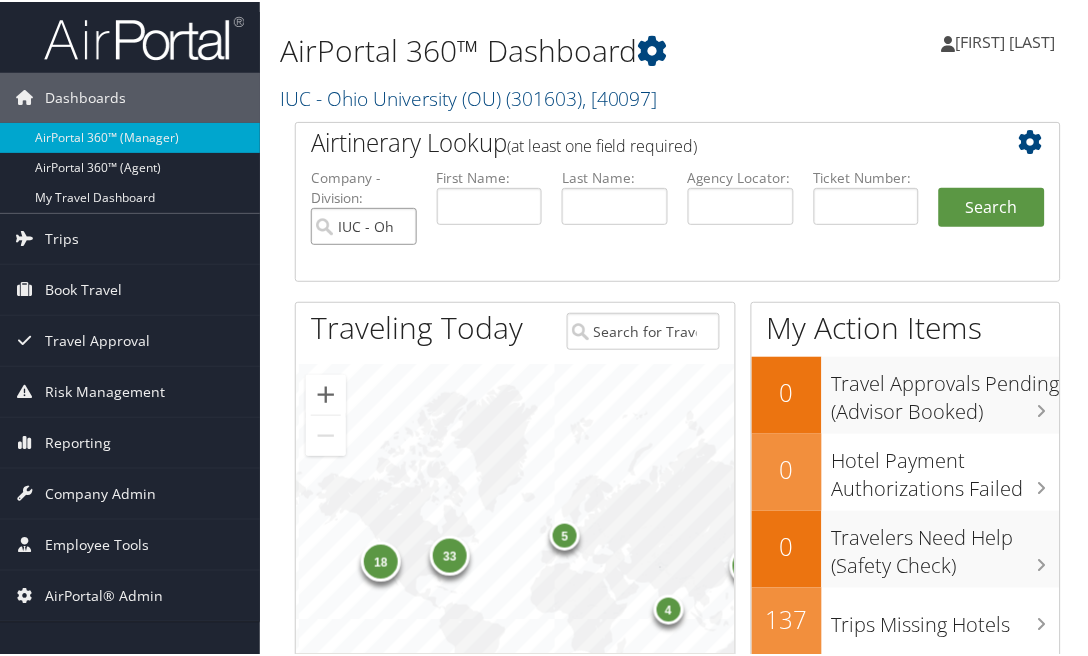 click on "IUC - Ohio University (OU)" at bounding box center [364, 224] 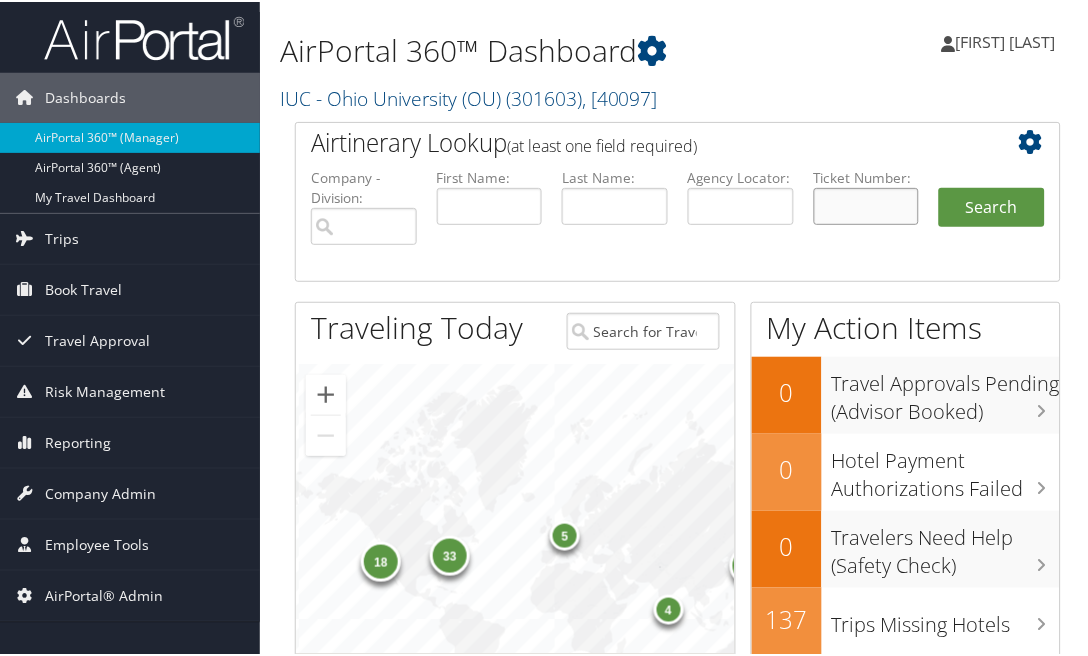 click at bounding box center [867, 204] 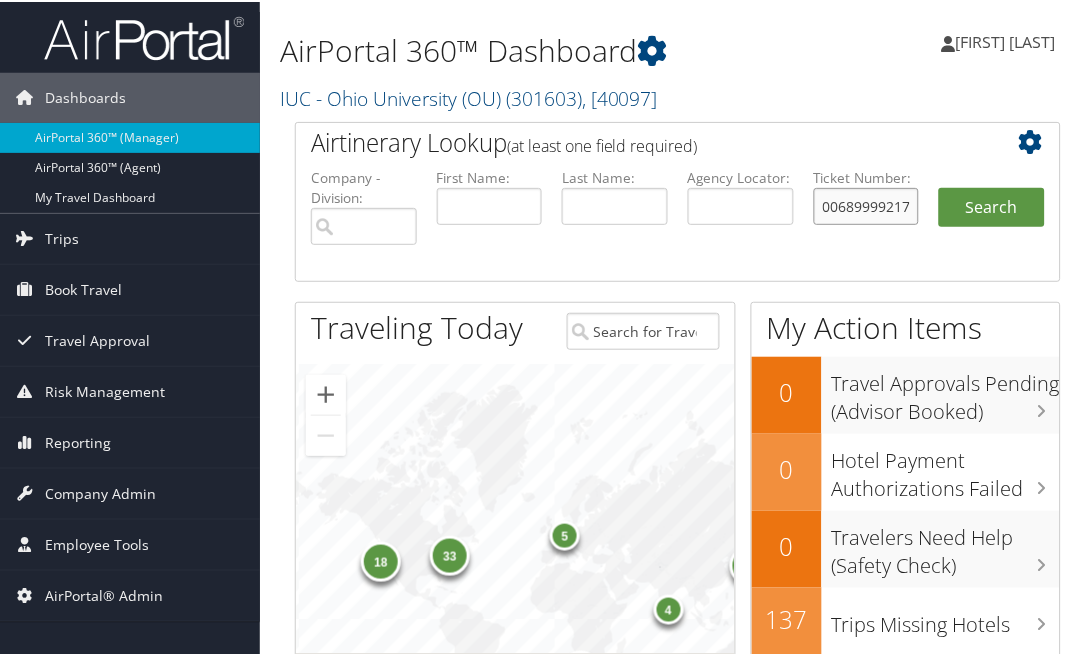 scroll, scrollTop: 0, scrollLeft: 17, axis: horizontal 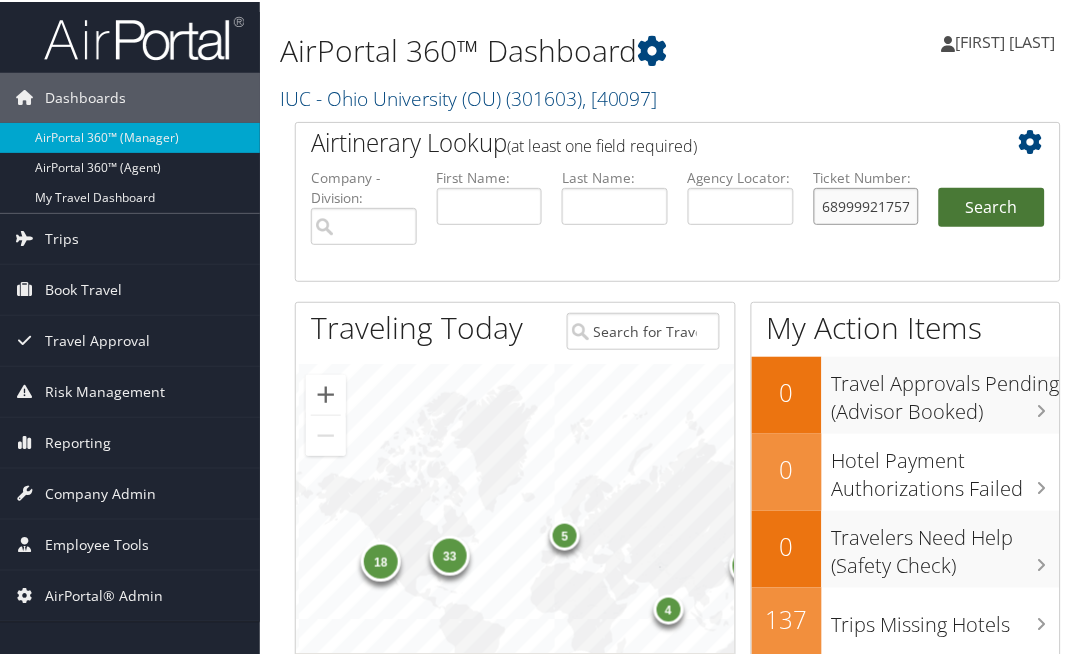 type on "0068999921757" 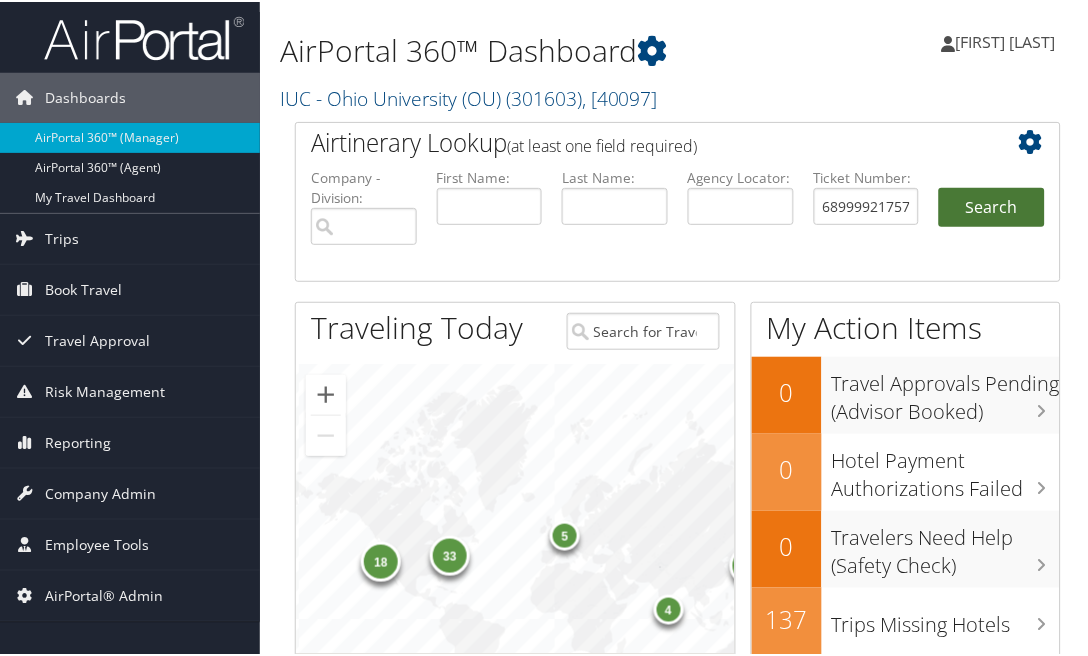 scroll, scrollTop: 0, scrollLeft: 0, axis: both 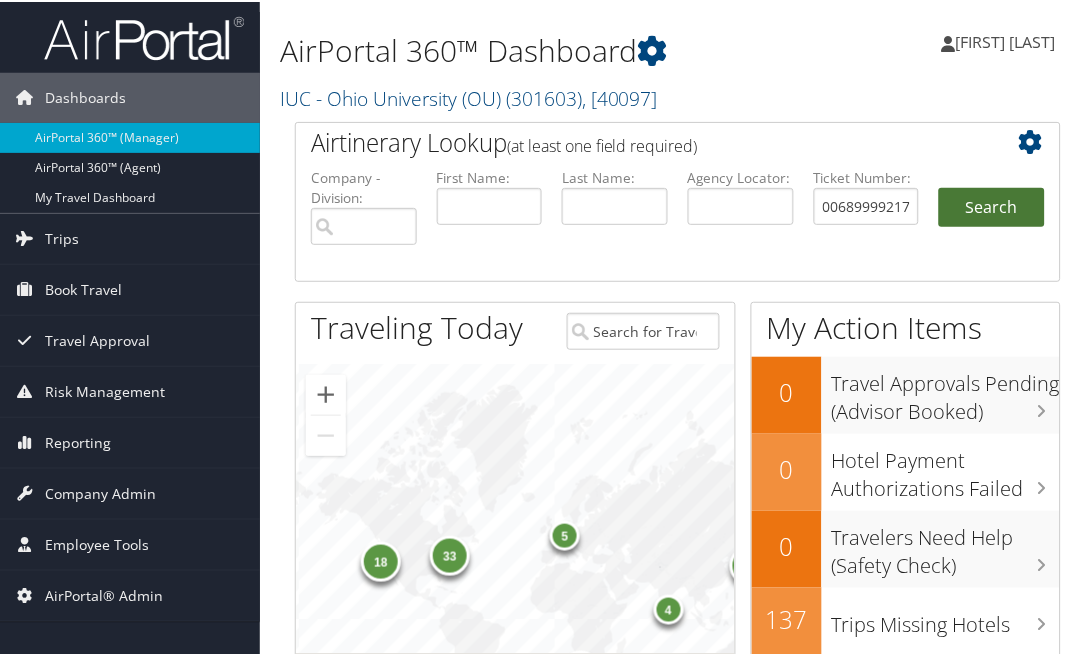 click on "Search" at bounding box center (992, 206) 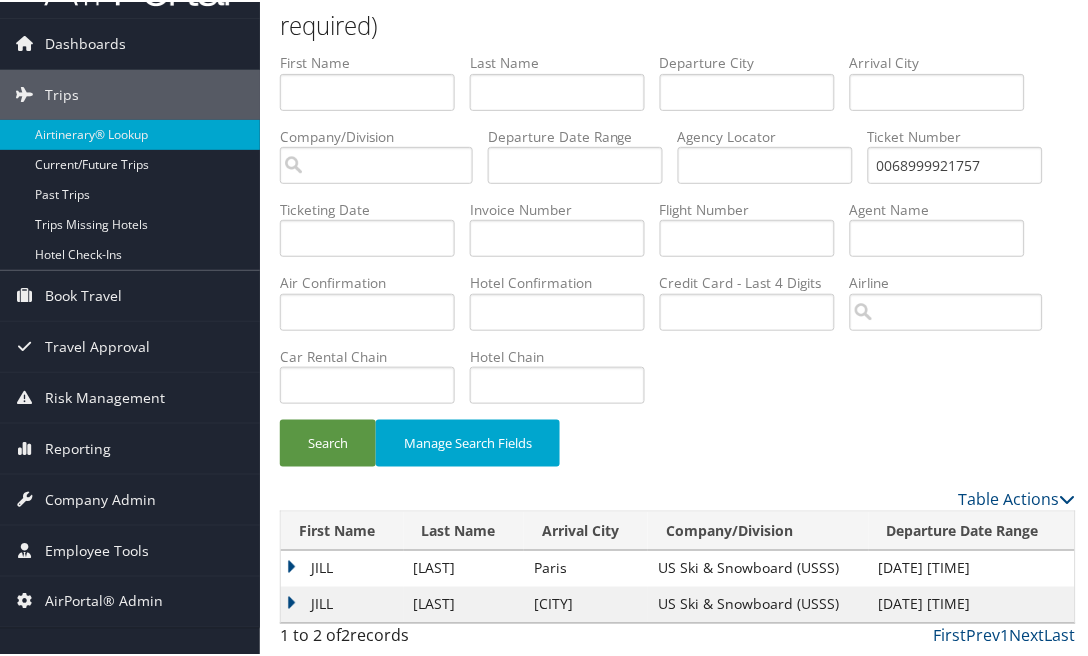 scroll, scrollTop: 126, scrollLeft: 0, axis: vertical 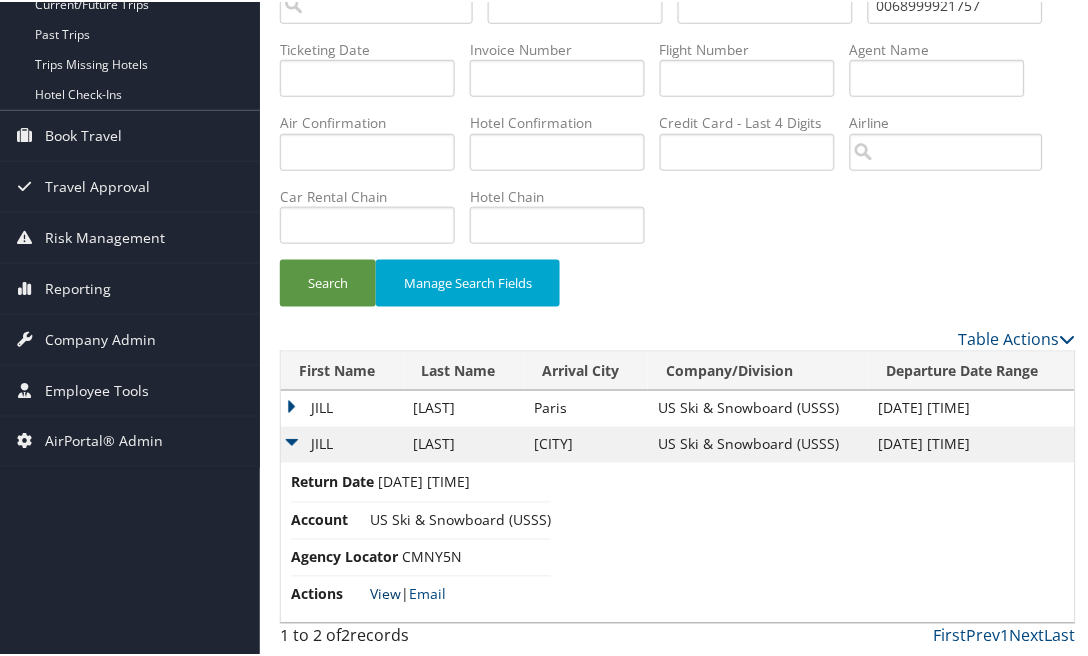 click on "View" at bounding box center [385, 592] 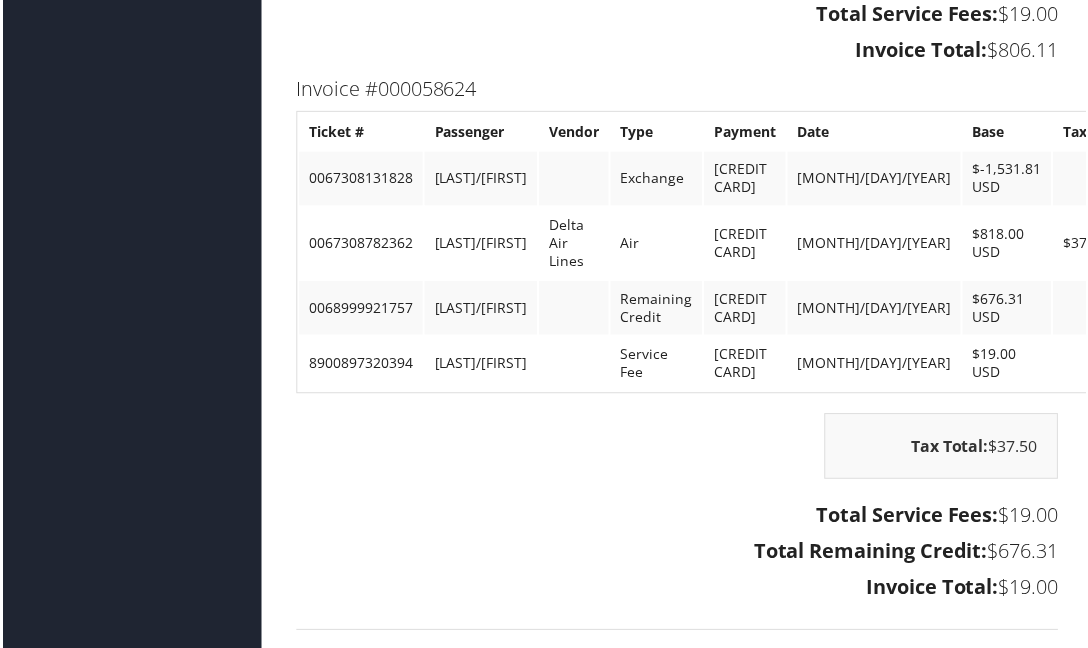 scroll, scrollTop: 4575, scrollLeft: 0, axis: vertical 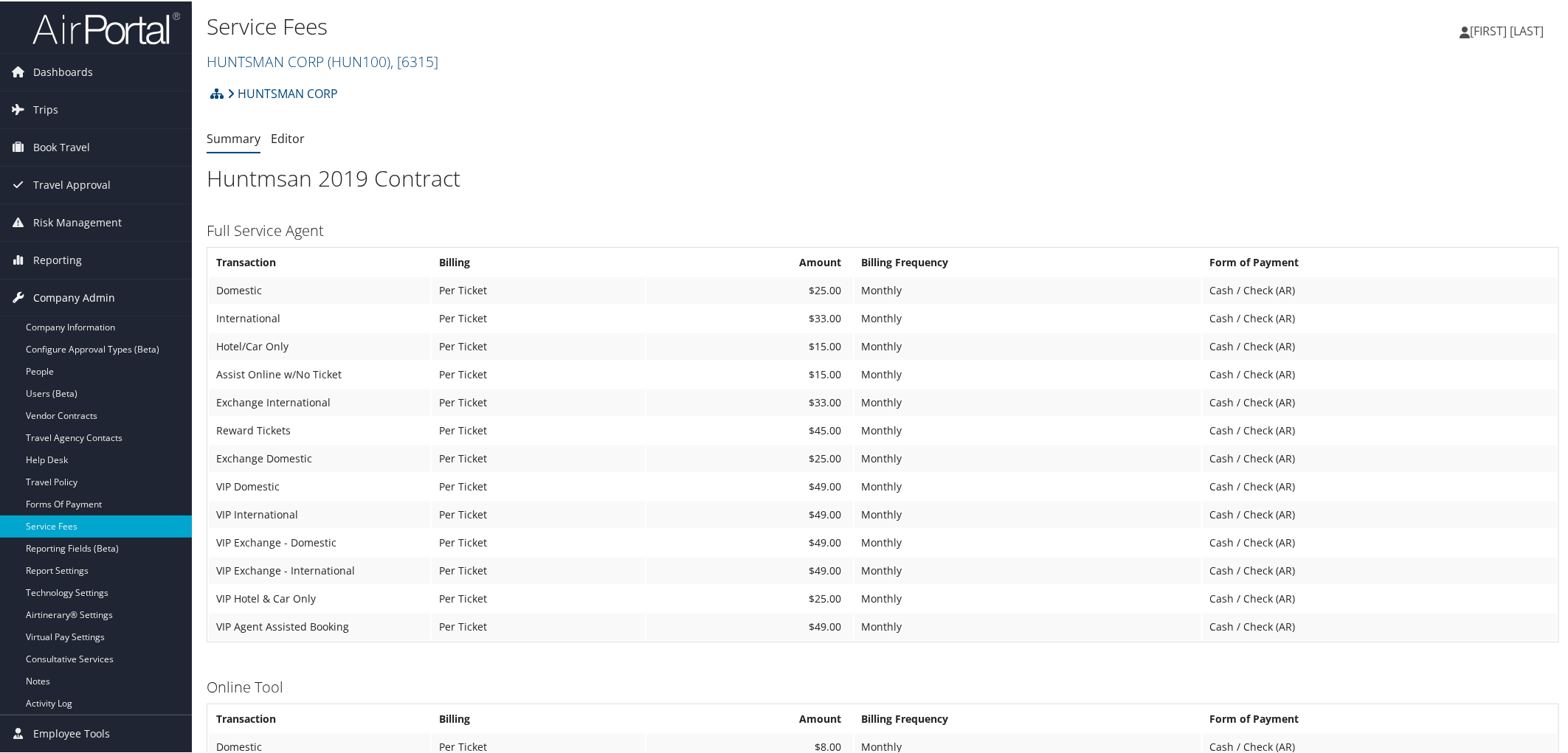 click on "Company Admin" at bounding box center (74, 296) 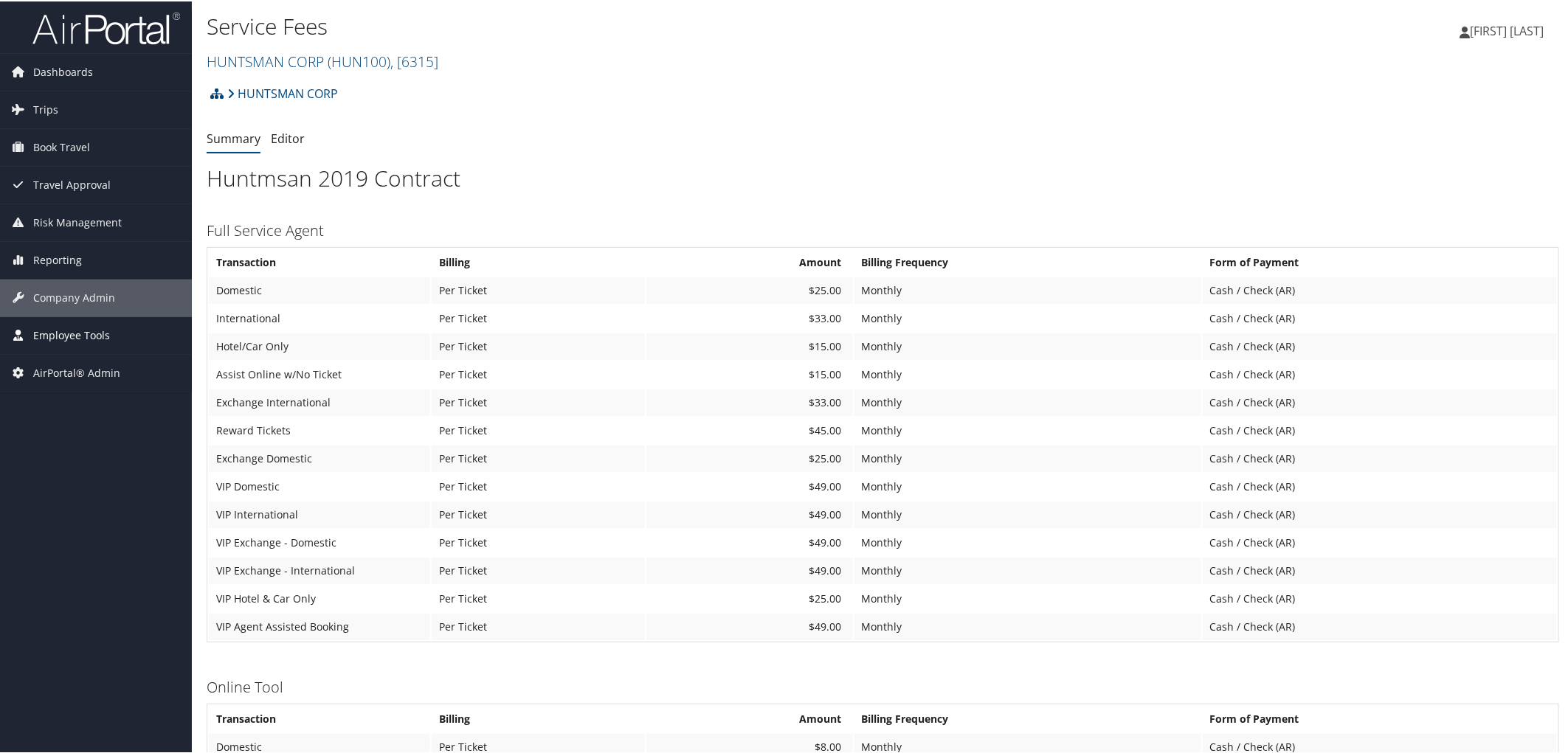 click on "Employee Tools" at bounding box center (72, 334) 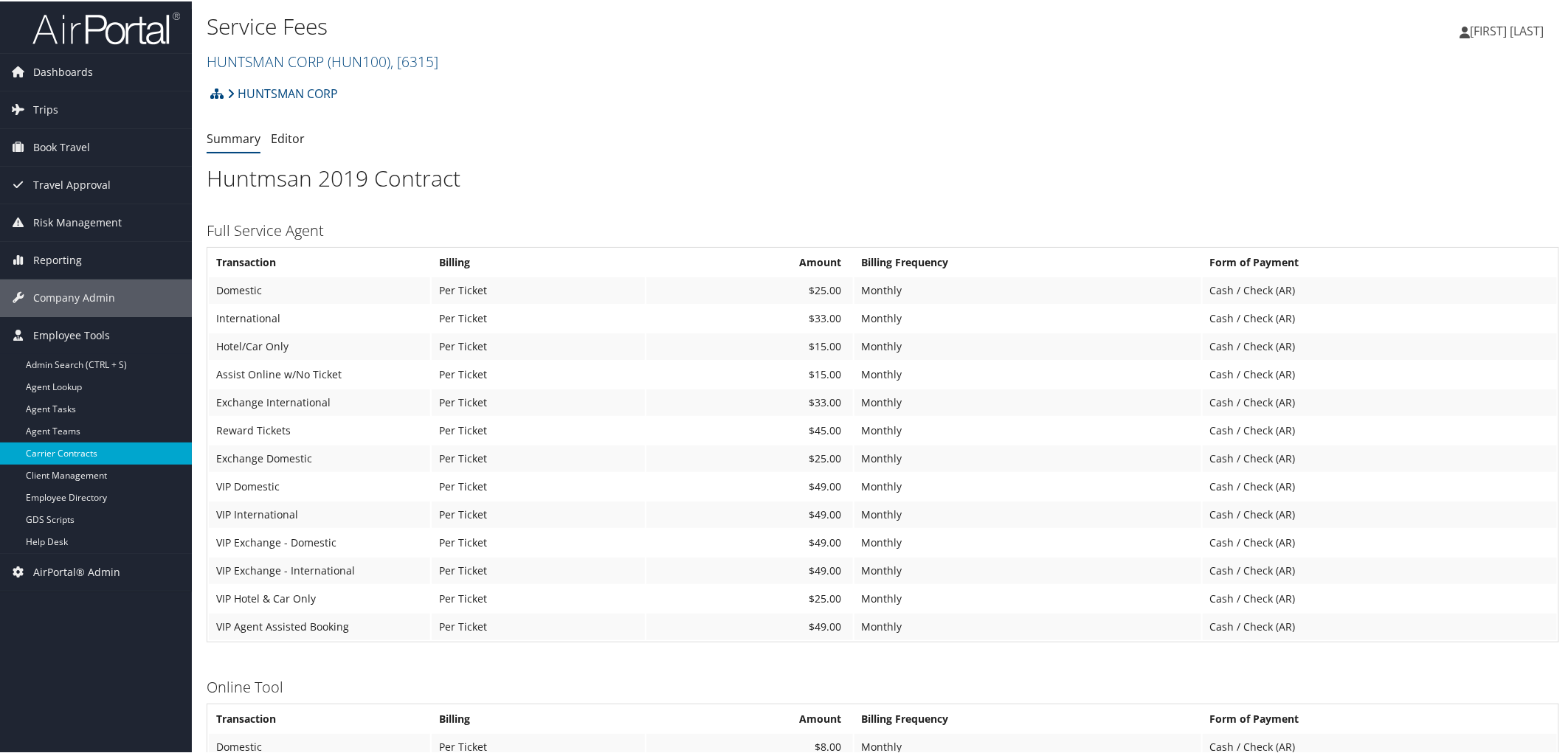 click on "Carrier Contracts" at bounding box center [96, 452] 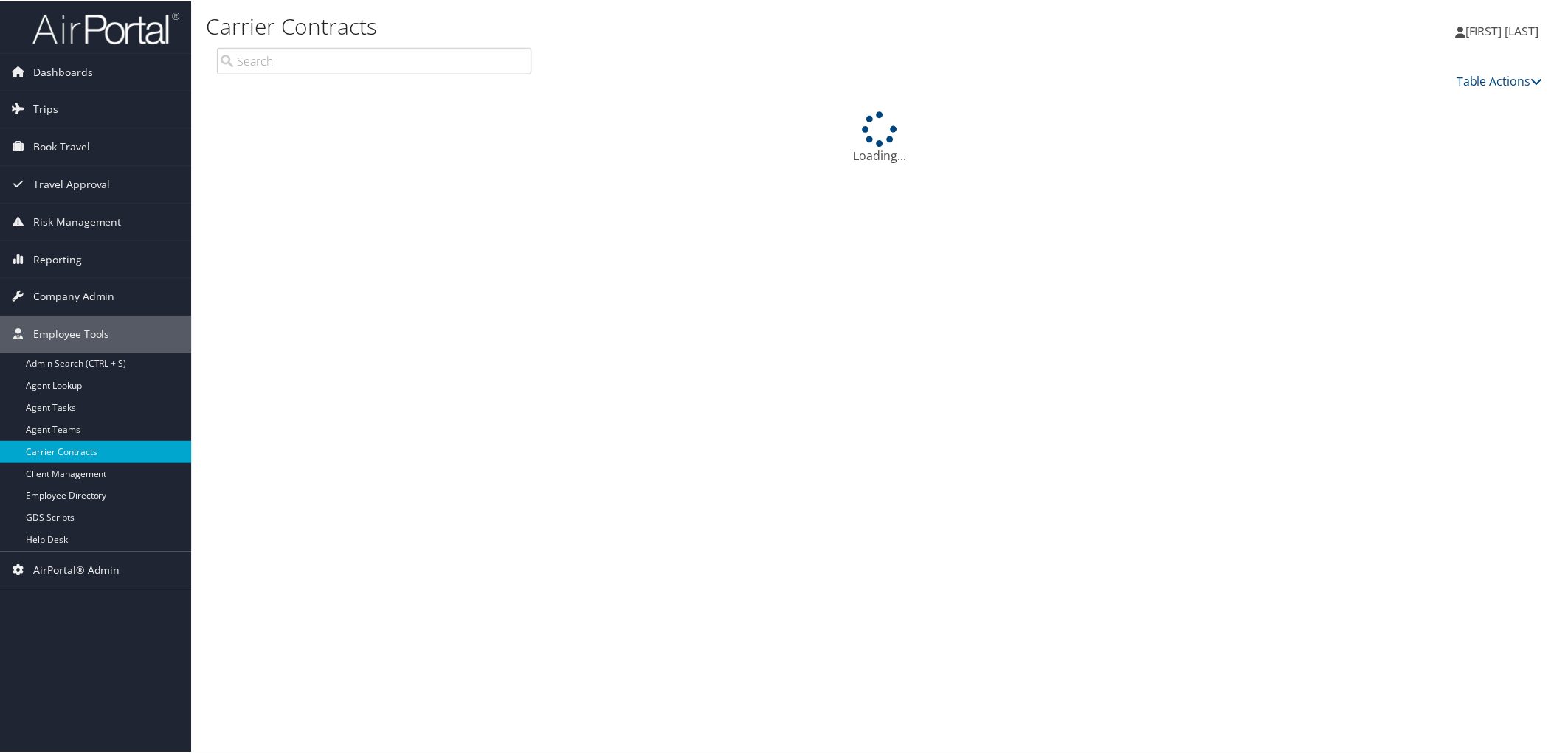 scroll, scrollTop: 0, scrollLeft: 0, axis: both 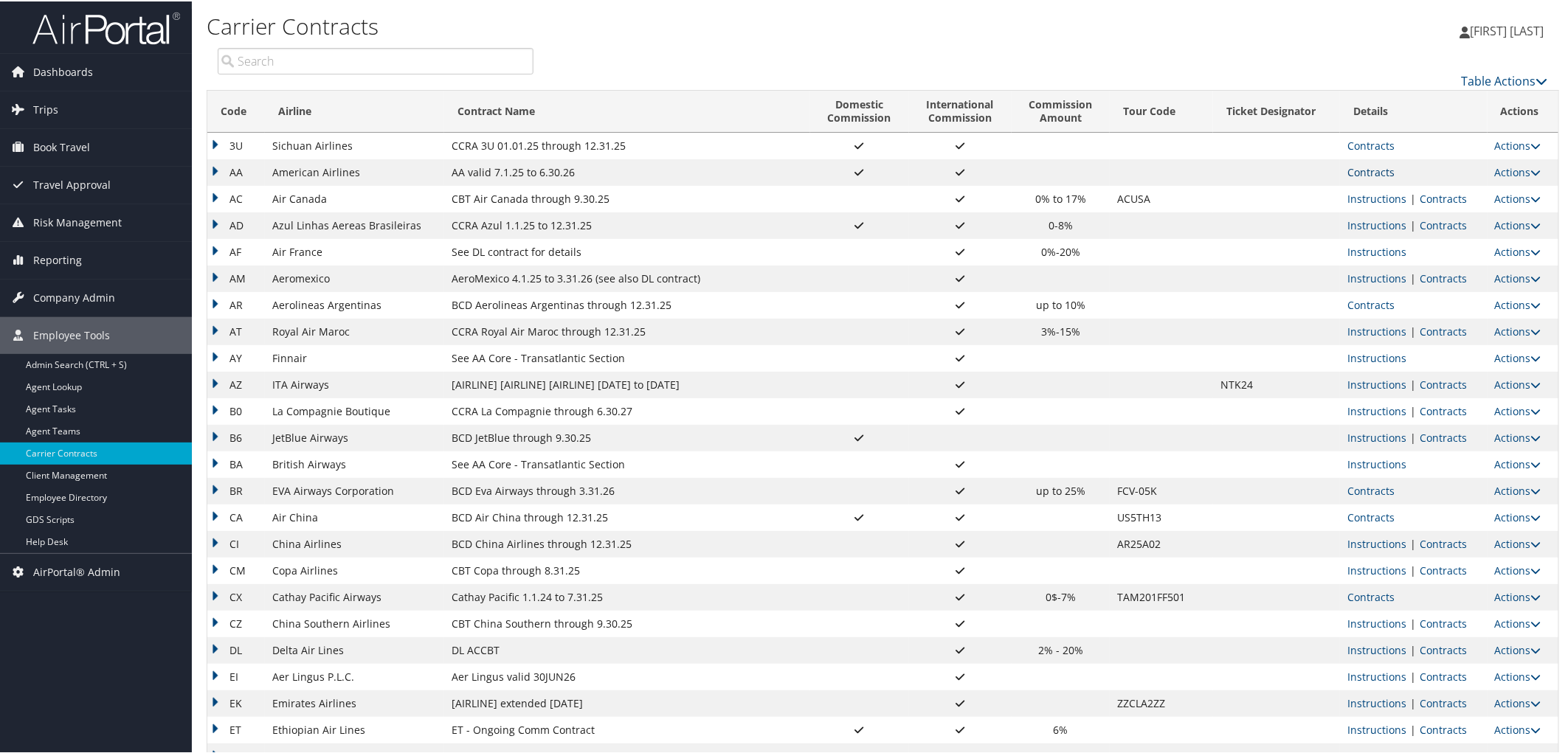 click on "Contracts" at bounding box center [1371, 170] 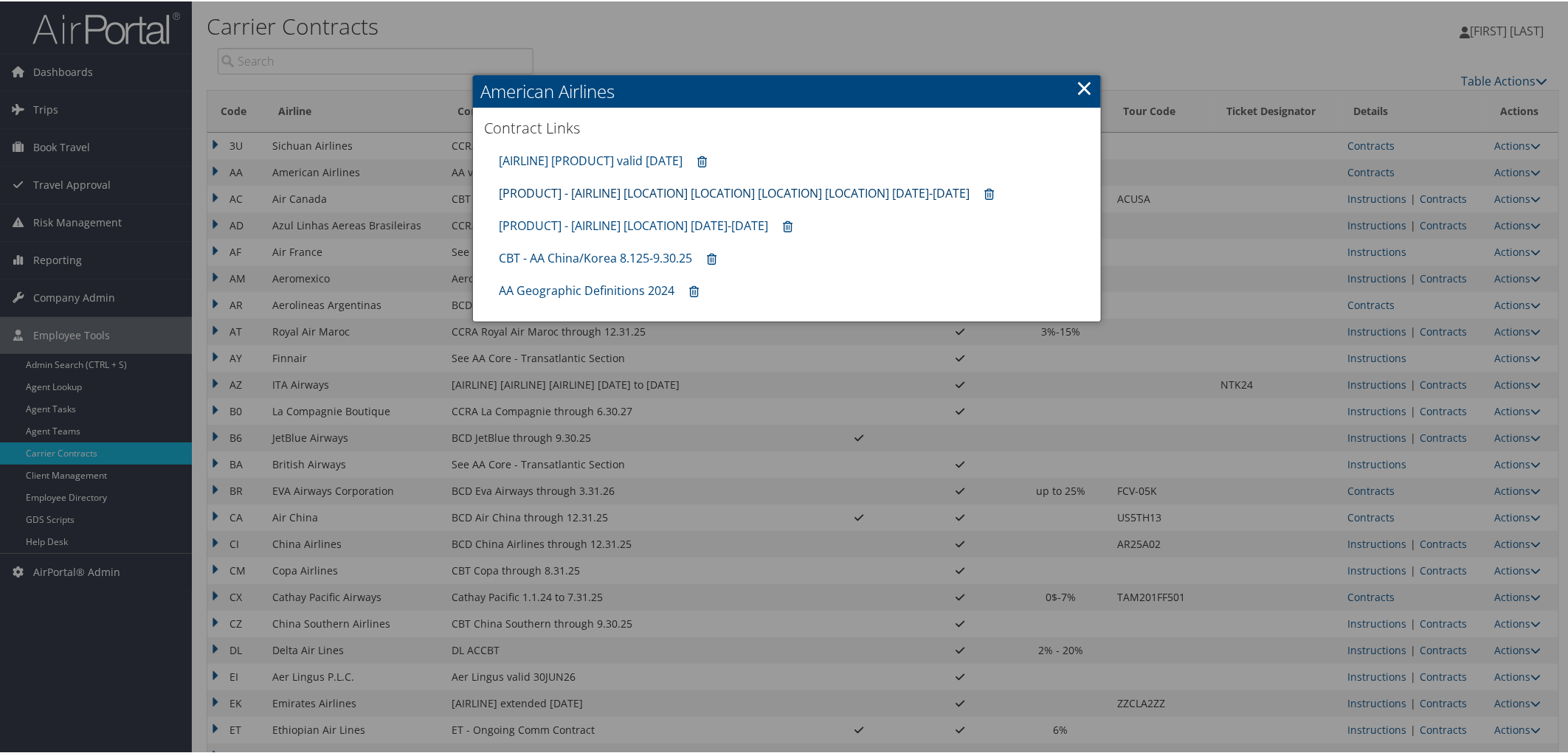 click on "CBT - AA Dom EWR/JFK/LGA/ORD 8.1.25-12.31.25" at bounding box center (734, 192) 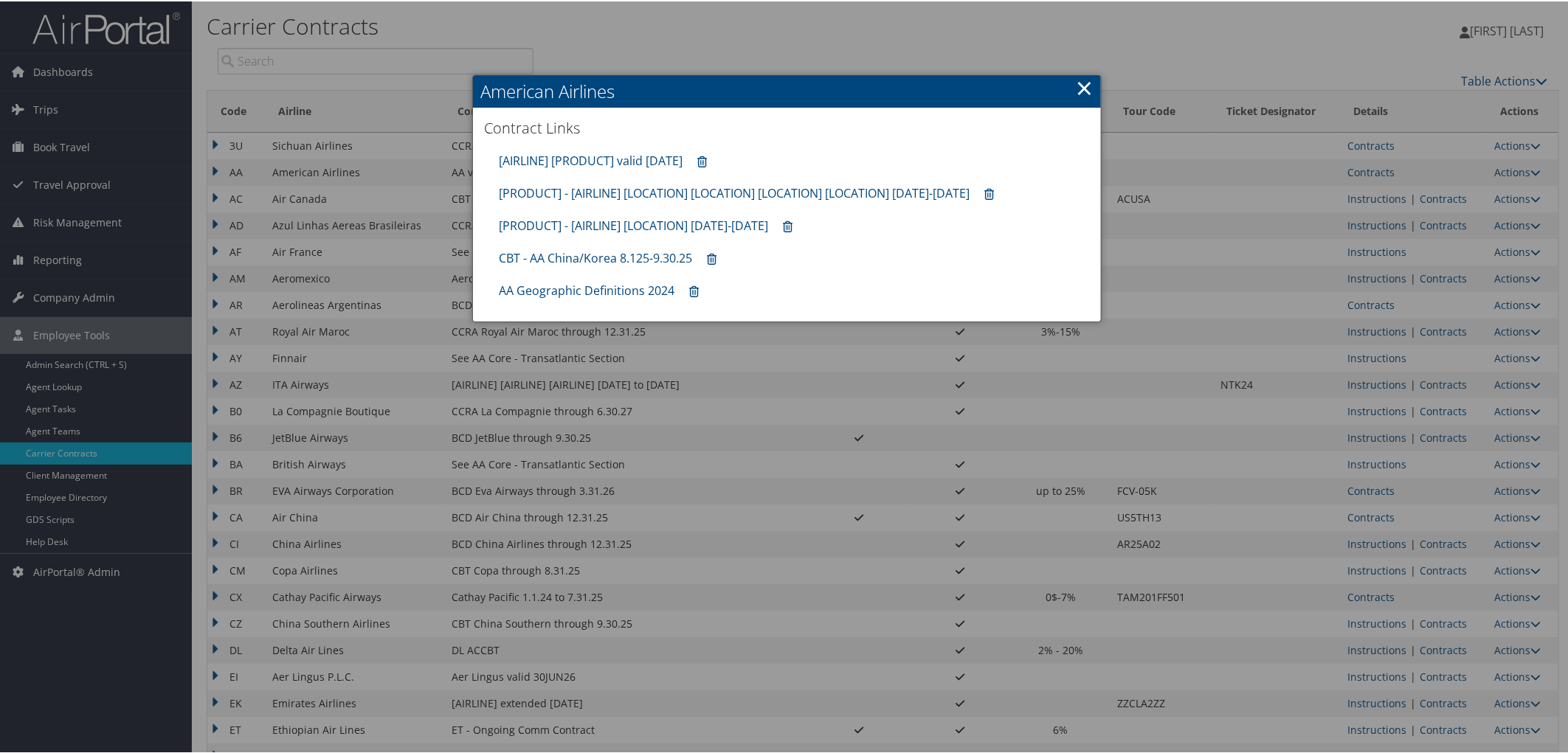 click at bounding box center (787, 376) 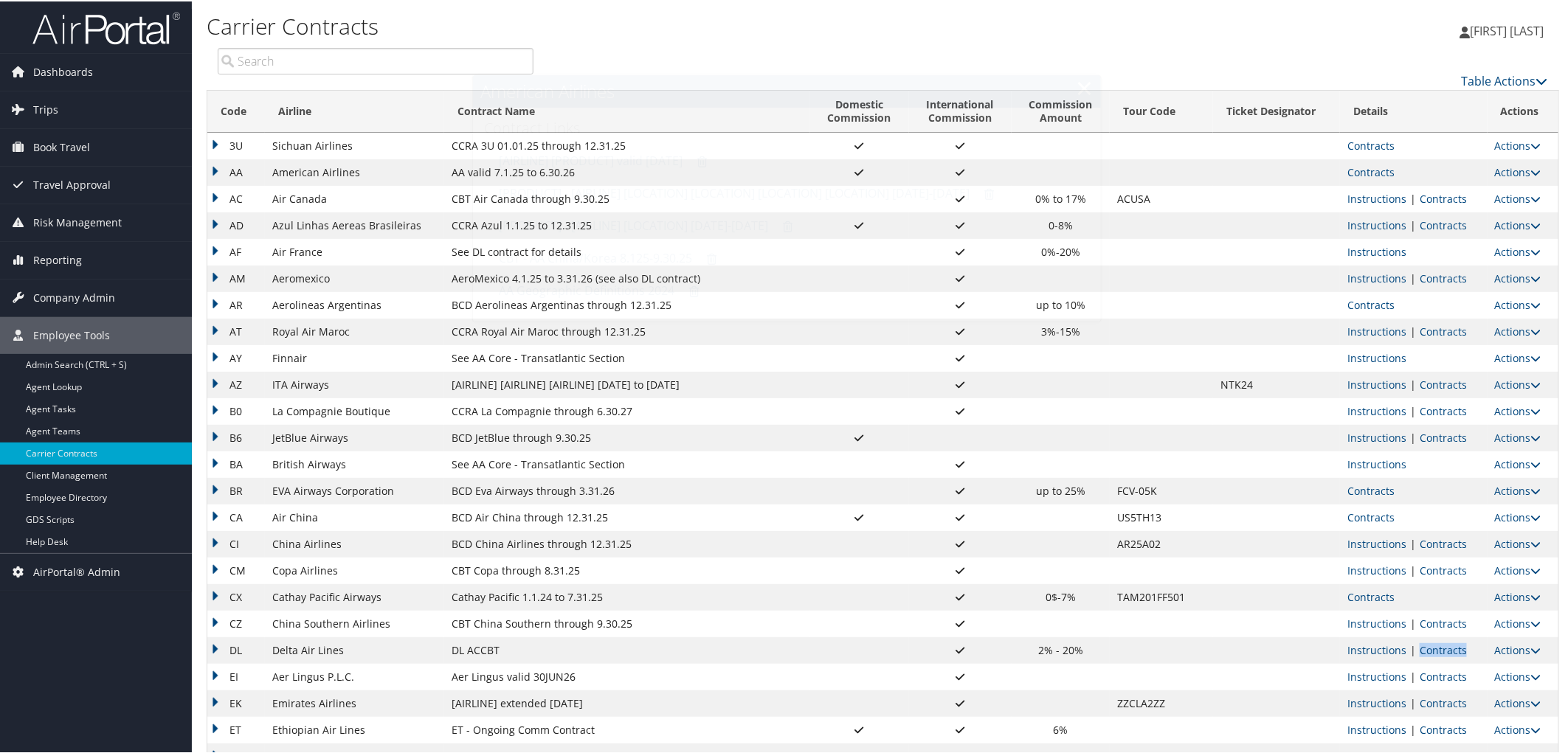 click on "Contracts" at bounding box center [1443, 648] 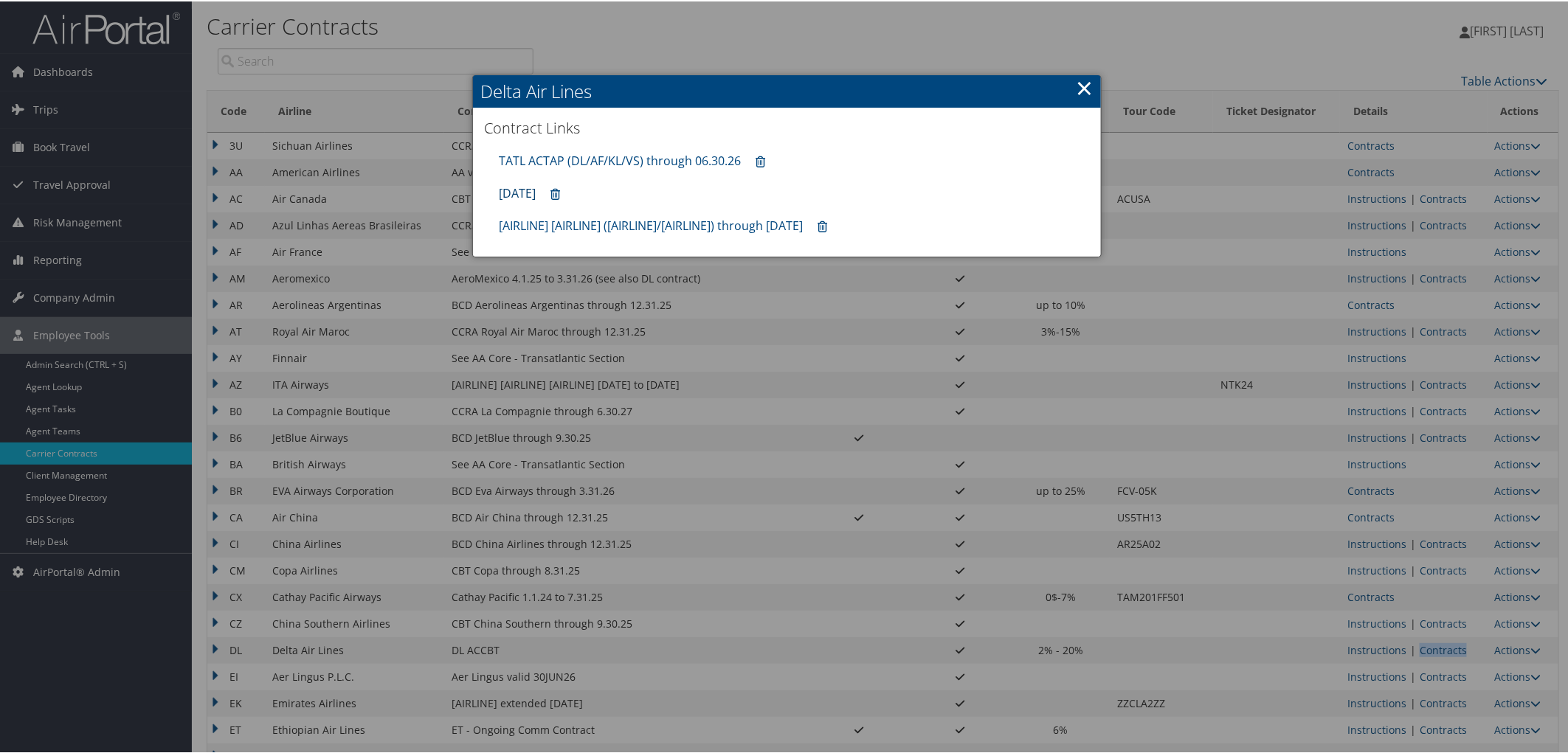 click on "DL ACCBT eff Aug 2025" at bounding box center [517, 192] 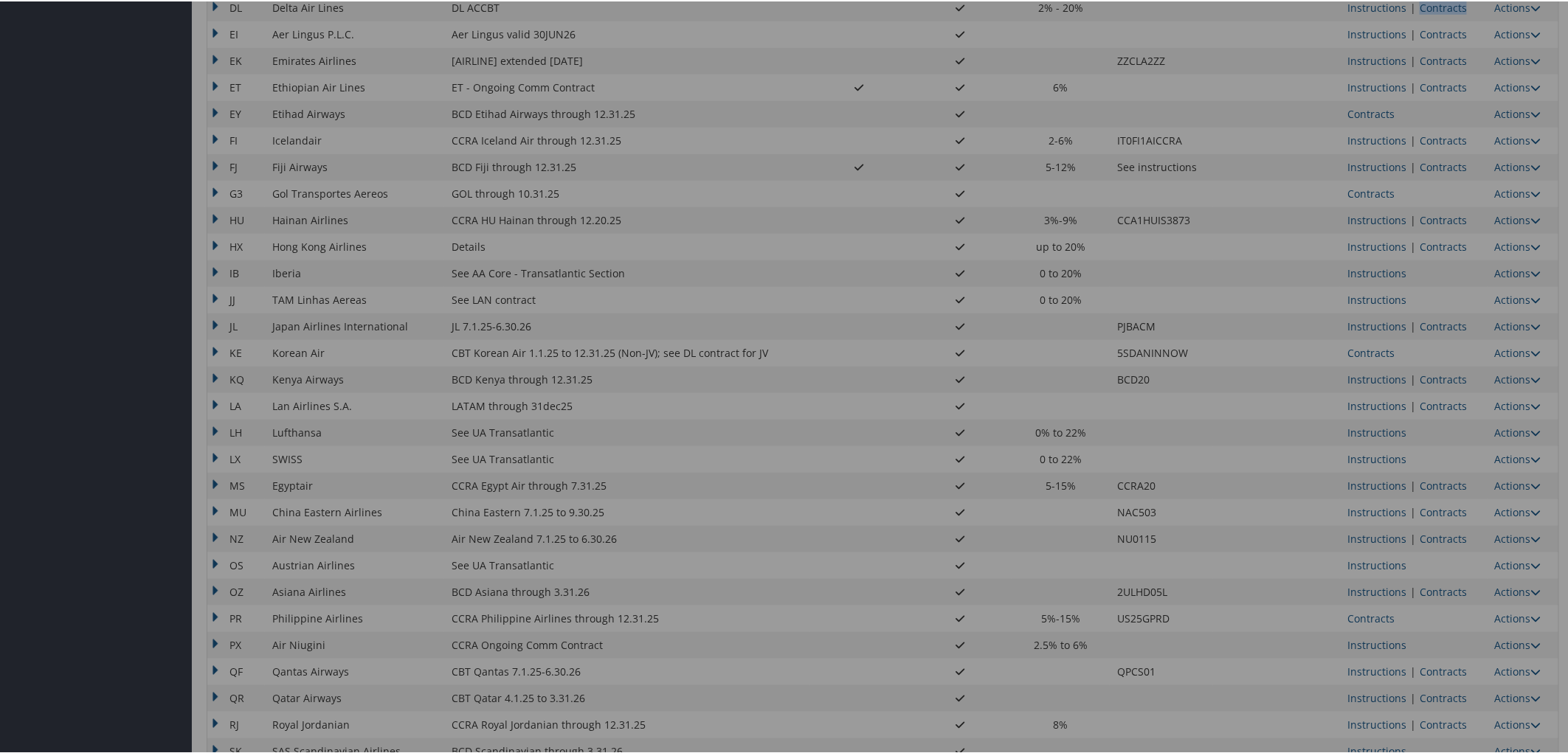 scroll, scrollTop: 655, scrollLeft: 0, axis: vertical 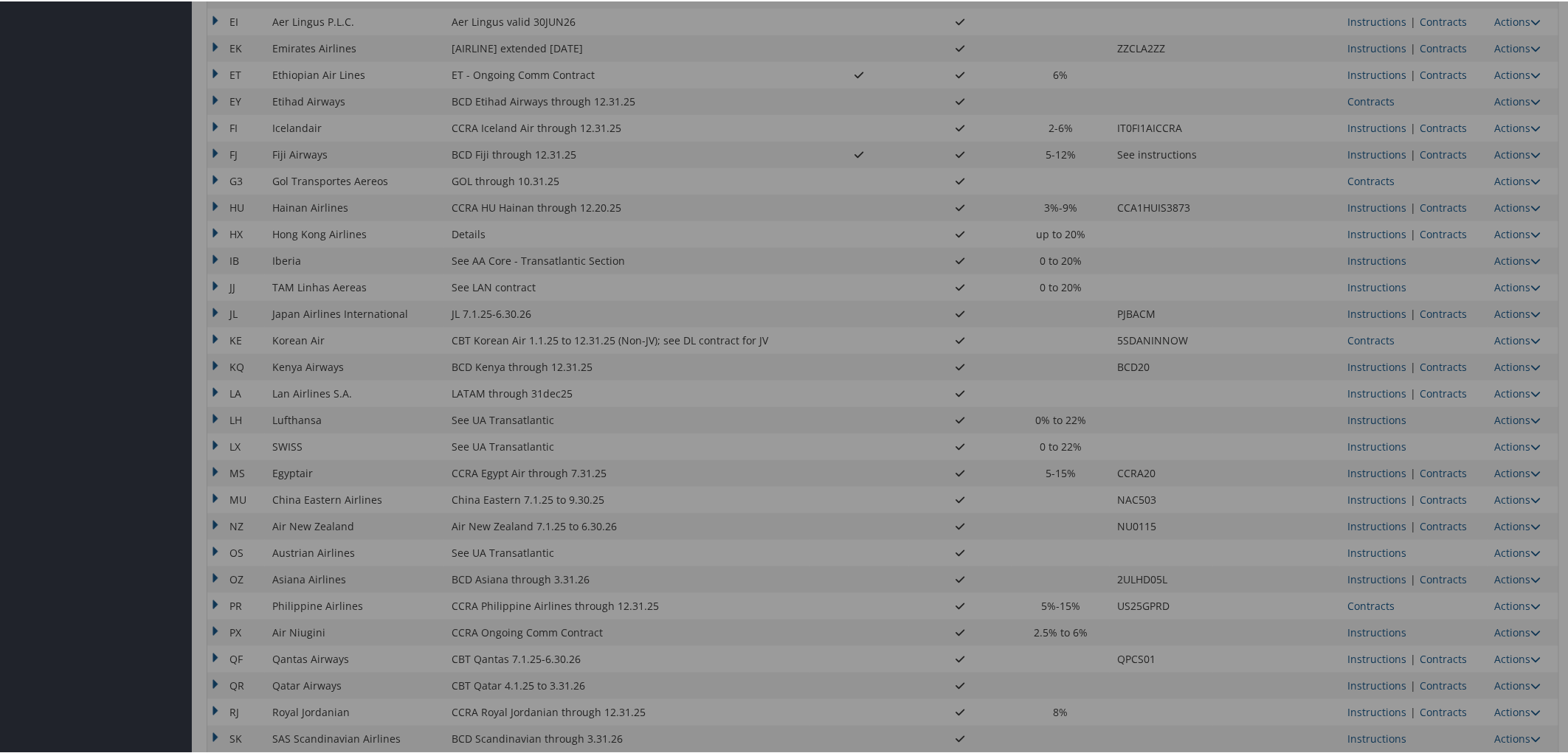click at bounding box center (787, 376) 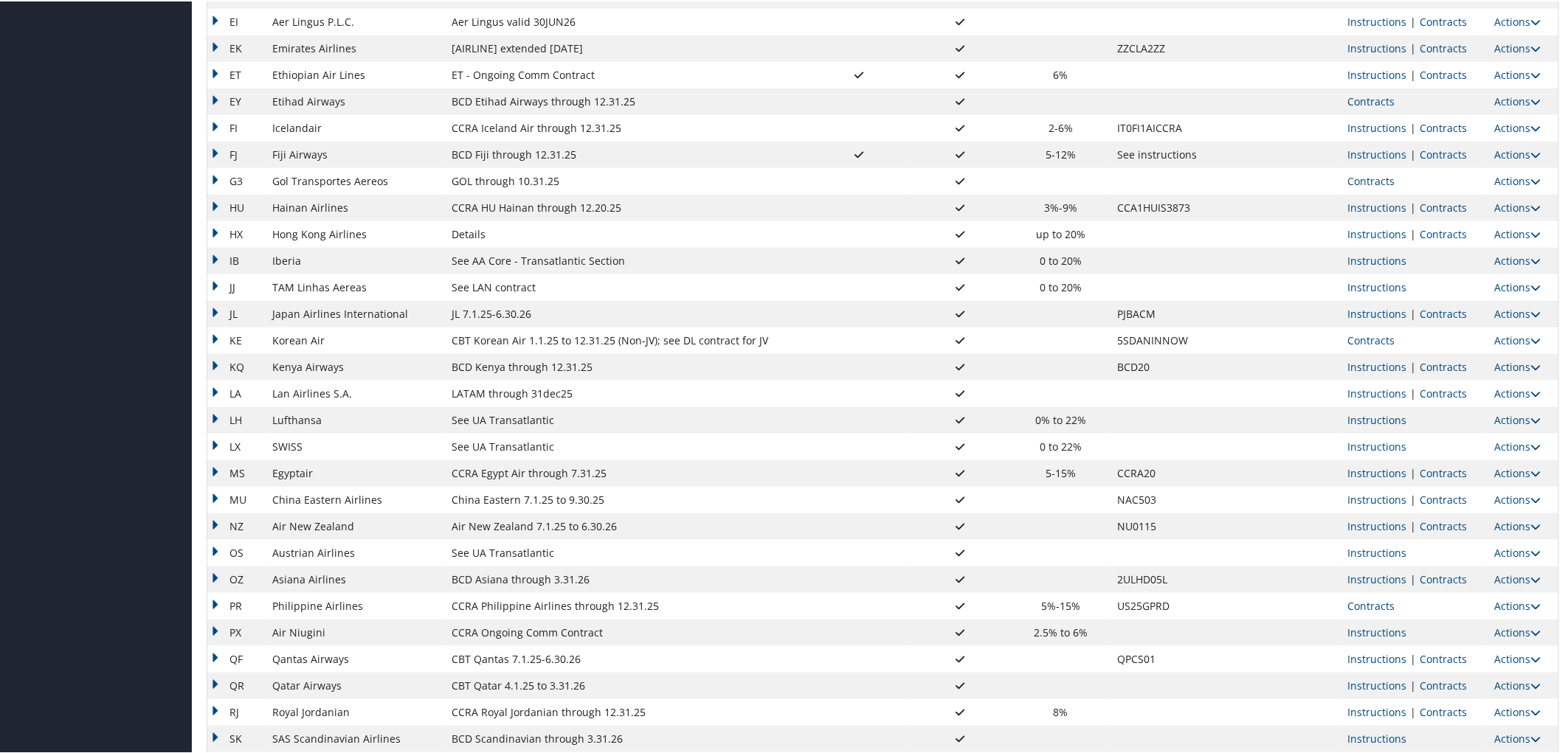 click on "Contracts" at bounding box center [1443, 684] 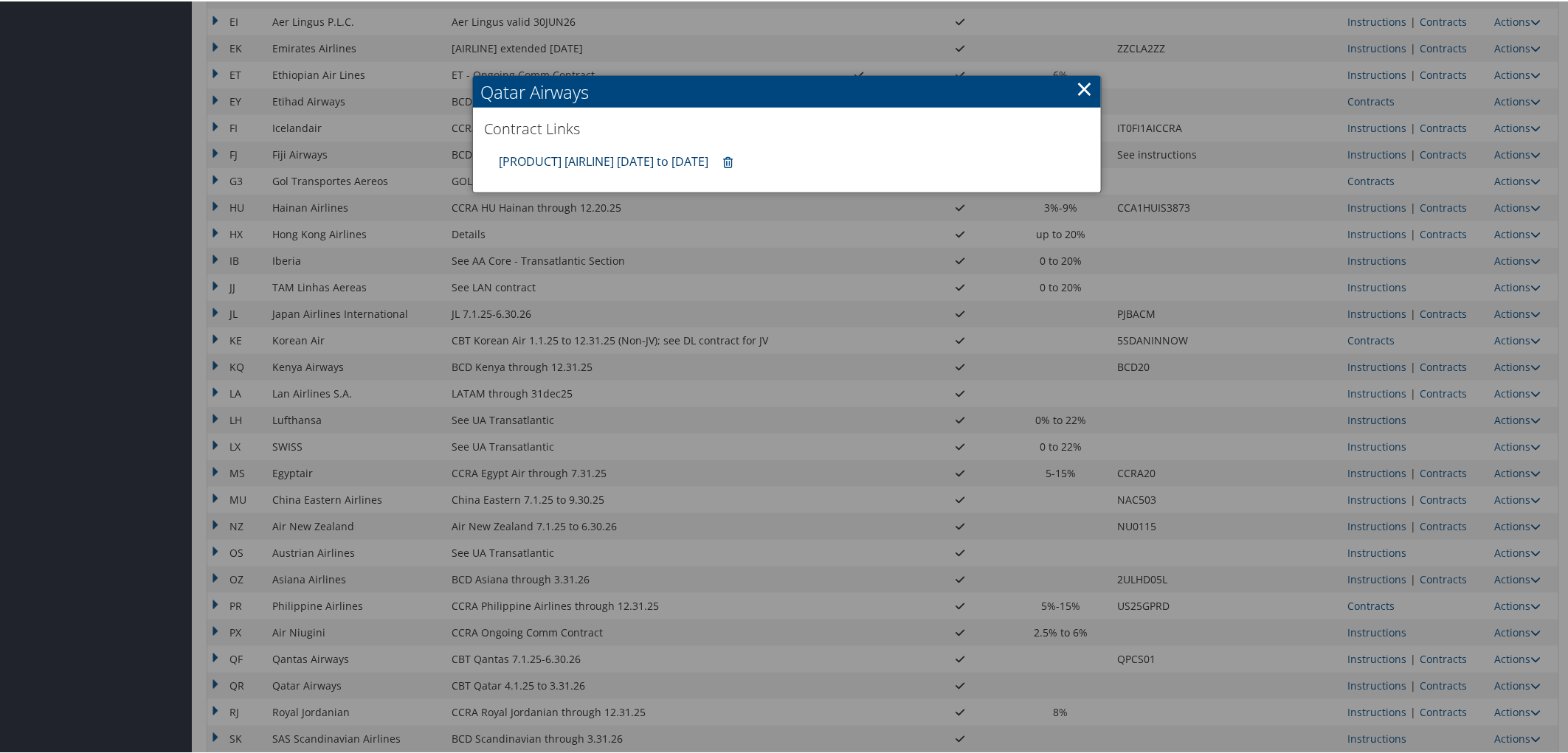 click on "CBT Qatar 4.1.25 to 03.31.26" at bounding box center [604, 160] 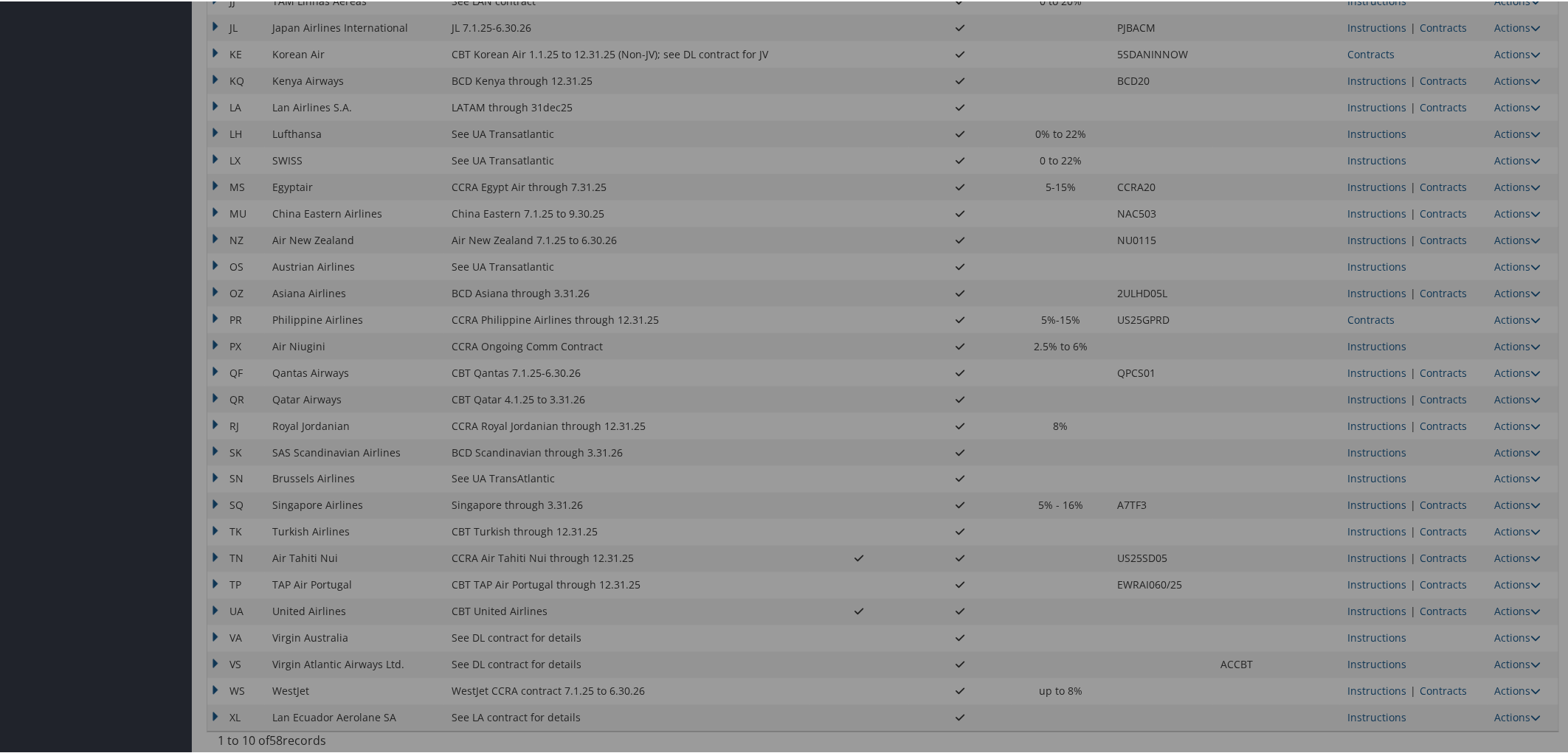 scroll, scrollTop: 944, scrollLeft: 0, axis: vertical 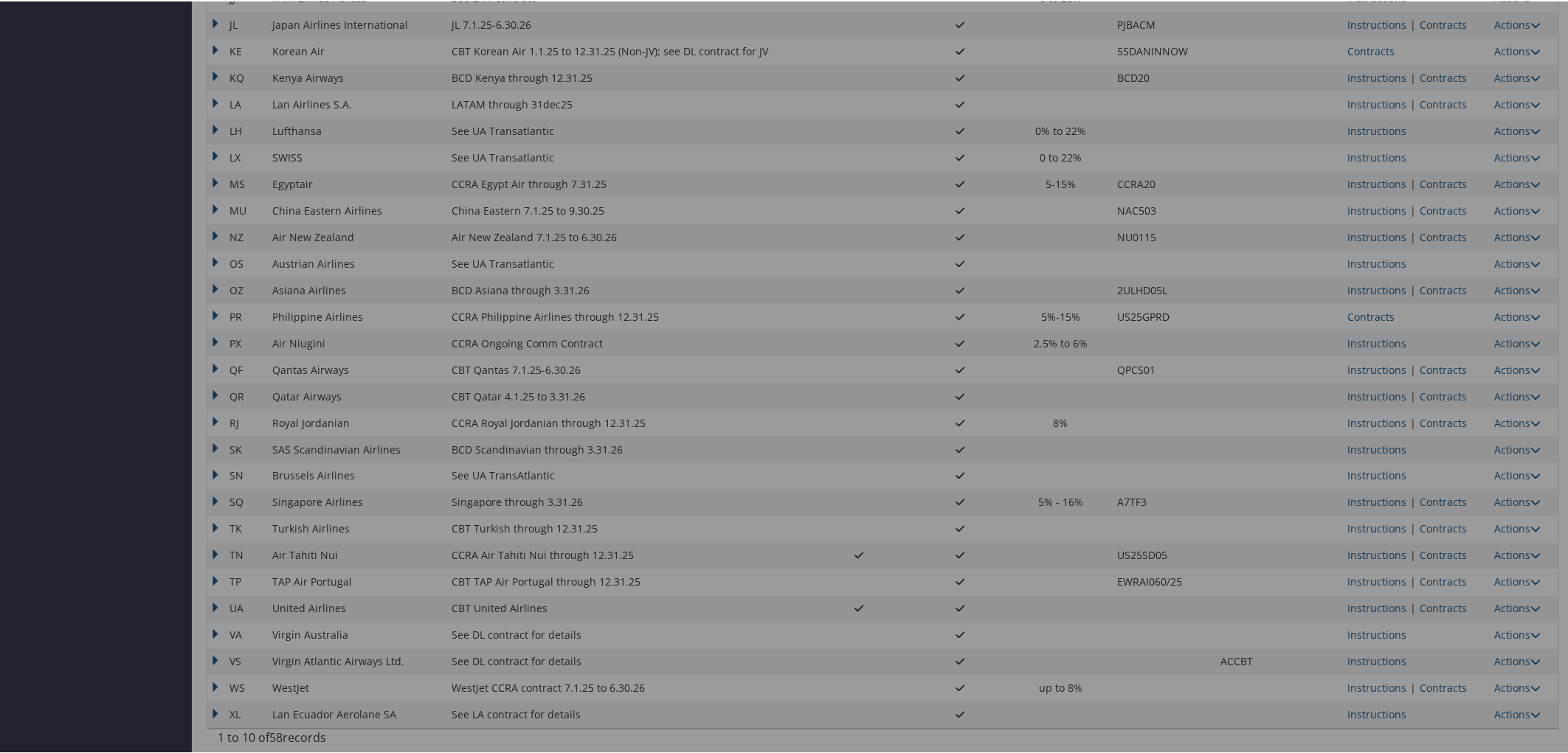 click at bounding box center [787, 376] 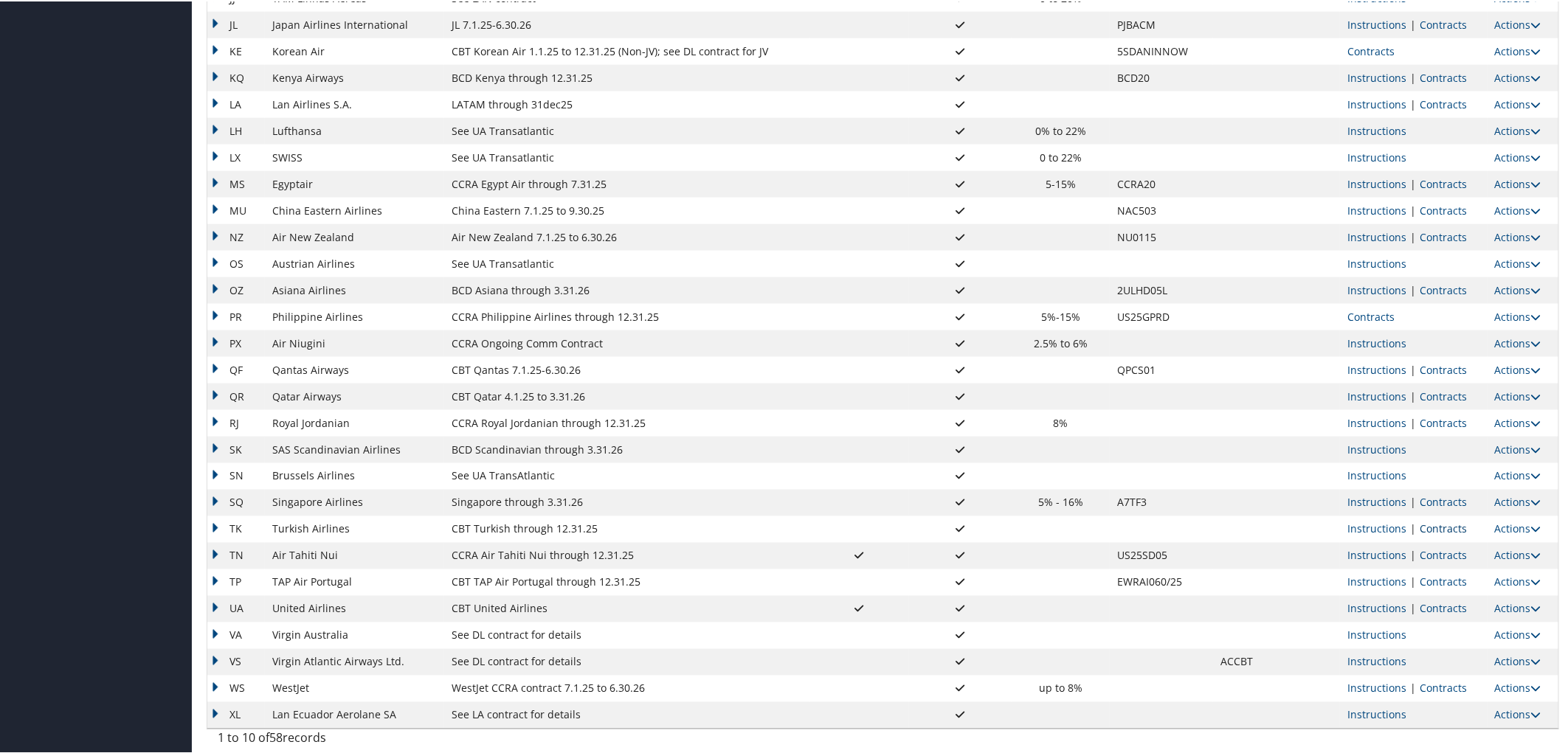 click on "Contracts" at bounding box center (1443, 527) 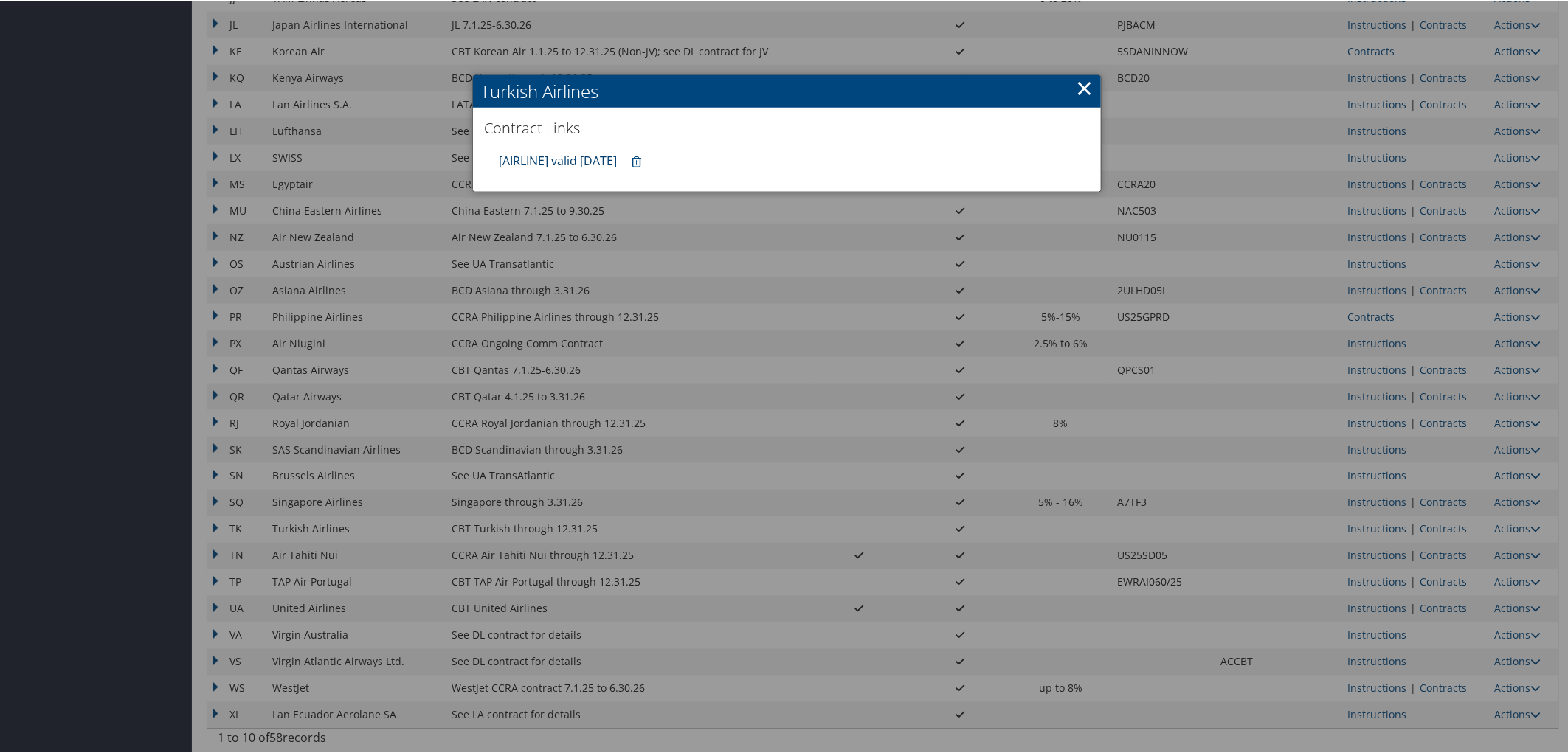 click on "TK valid 31DEC25" at bounding box center [558, 159] 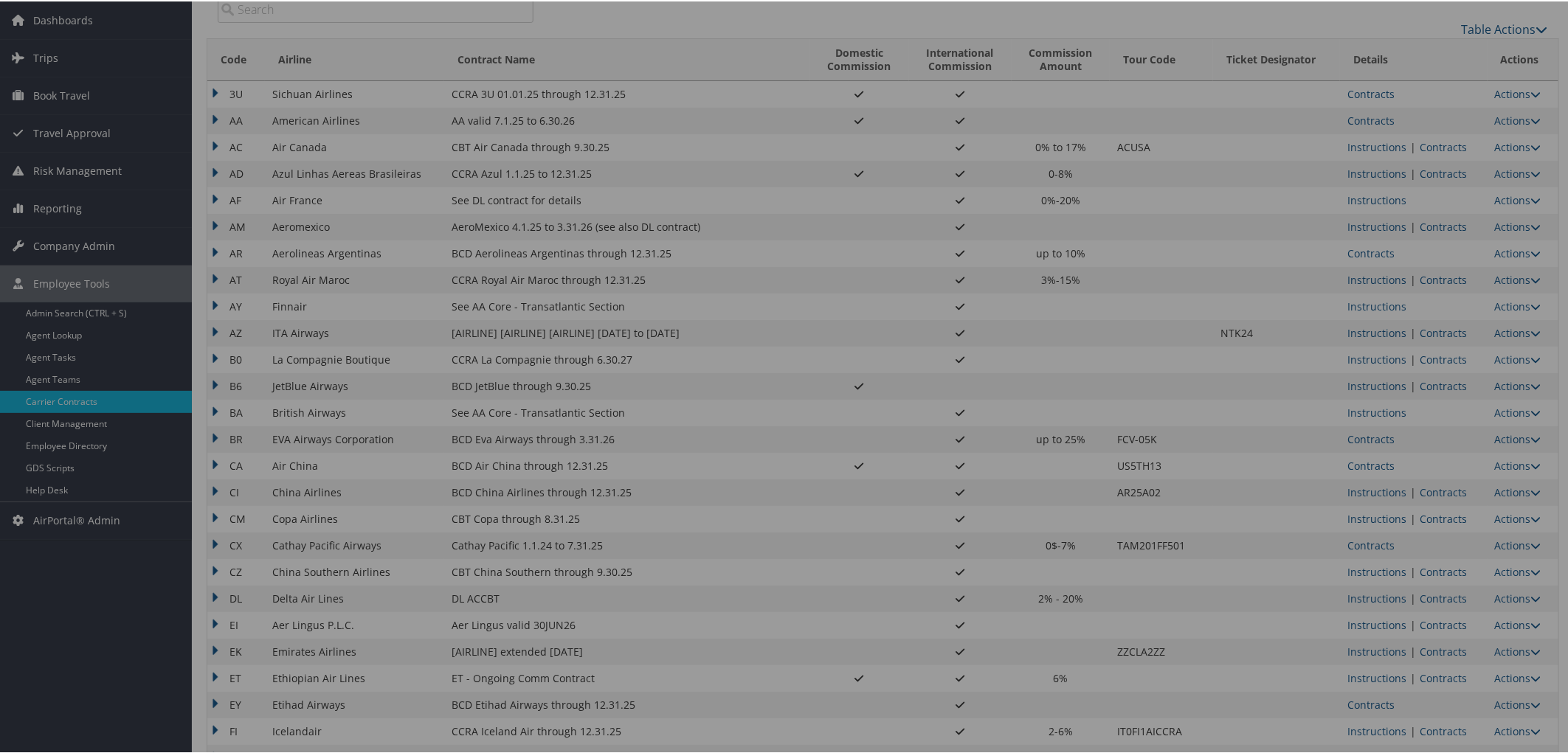 scroll, scrollTop: 42, scrollLeft: 0, axis: vertical 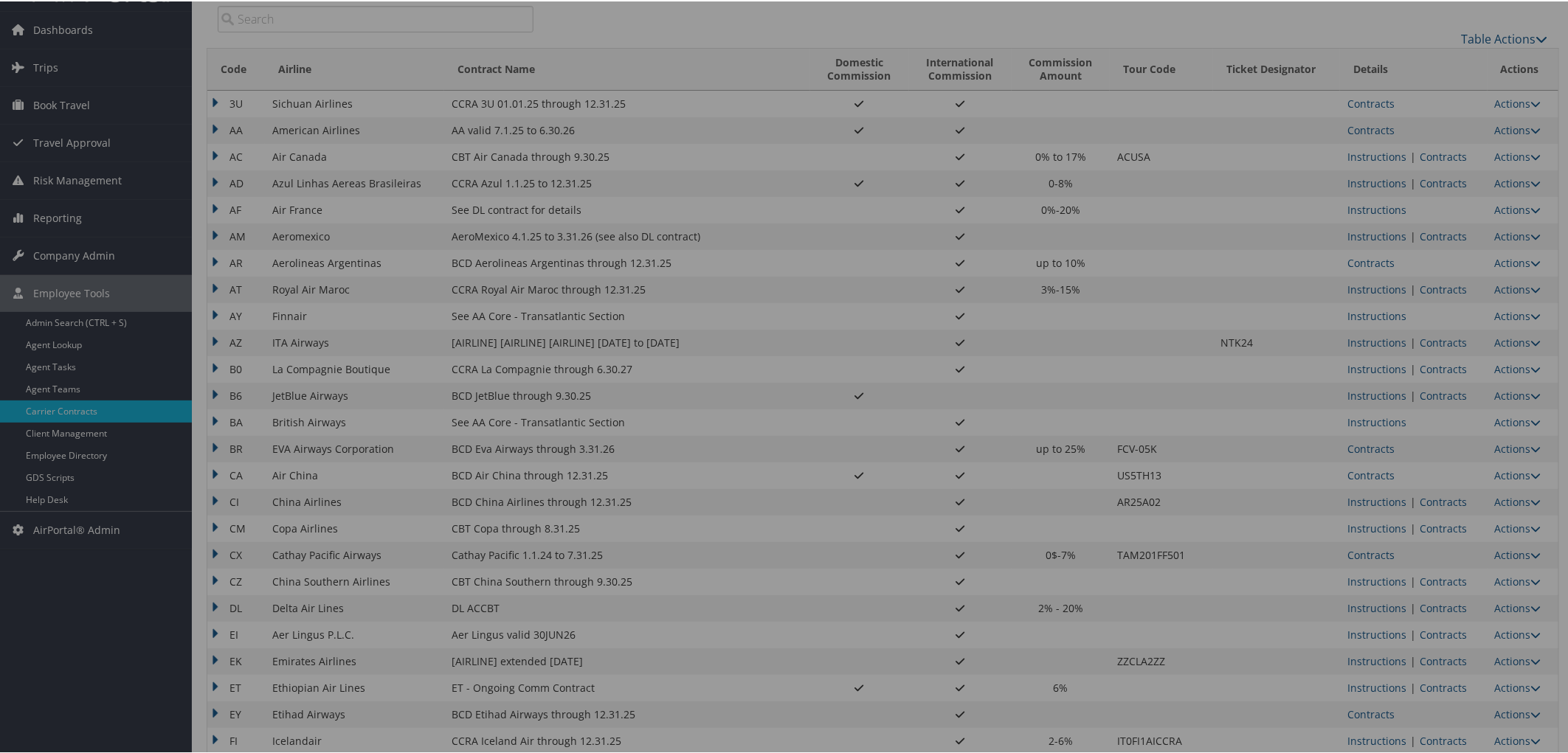 click at bounding box center [787, 376] 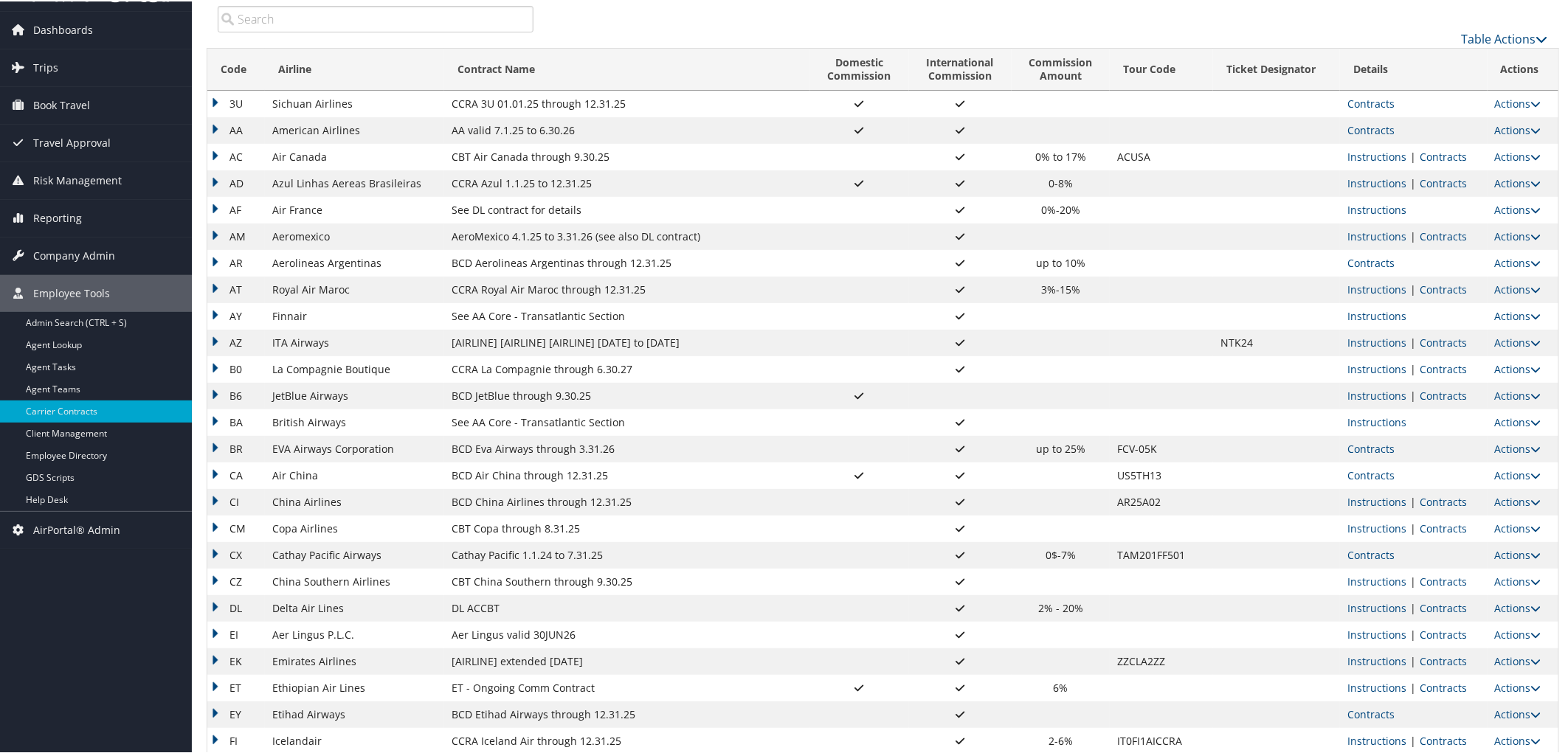 click on "Contracts" at bounding box center [1371, 128] 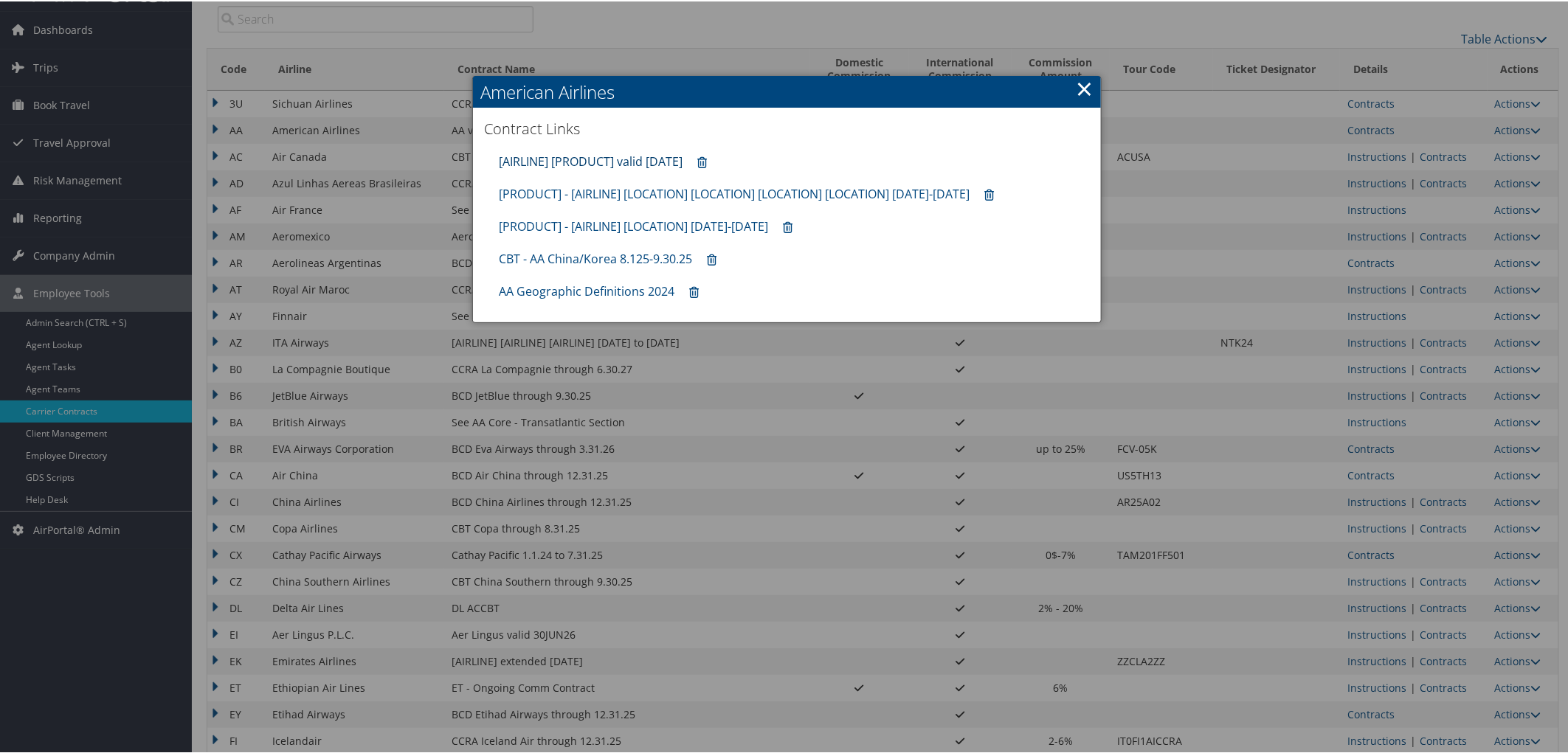 click on "AA Core Contract valid 30jun26" at bounding box center [590, 160] 